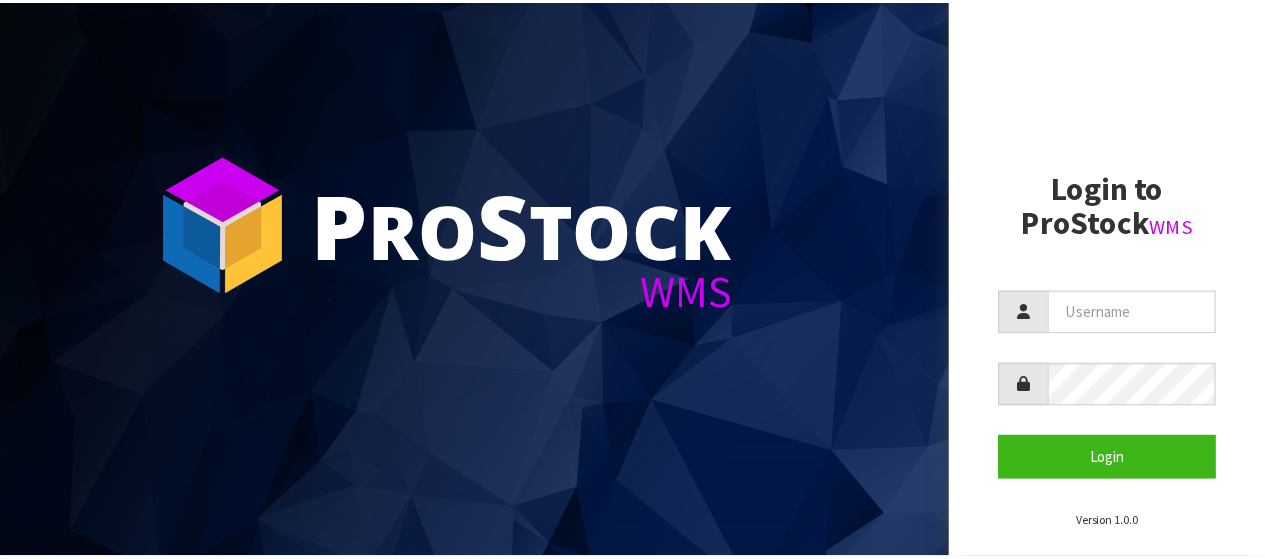 scroll, scrollTop: 0, scrollLeft: 0, axis: both 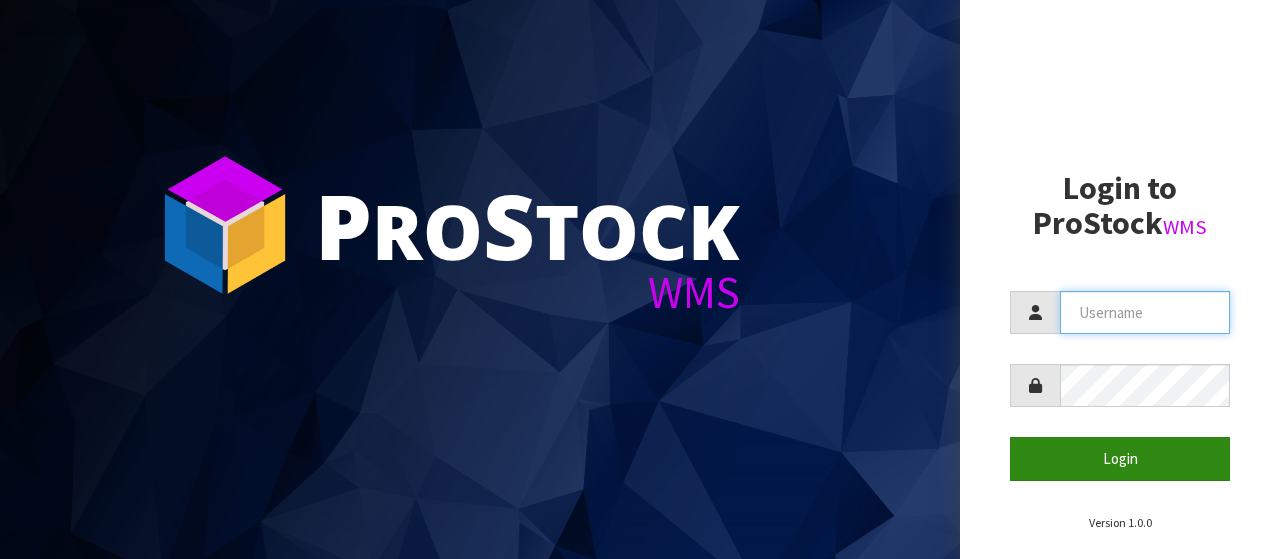 type on "bart.caldwell@australianclutch.com.au" 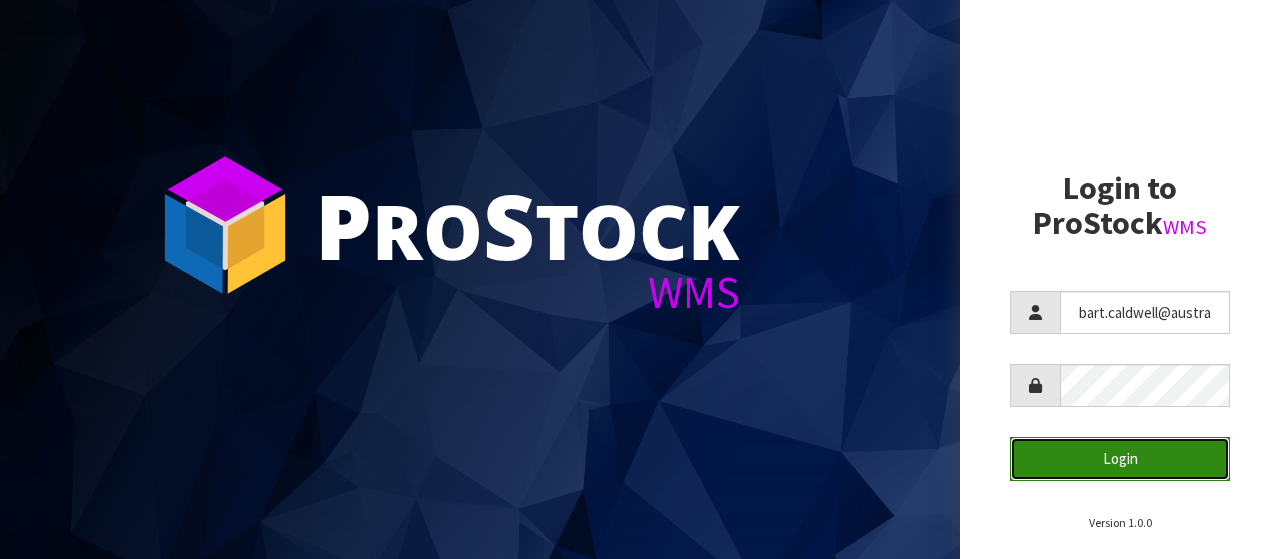 click on "Login" at bounding box center [1120, 458] 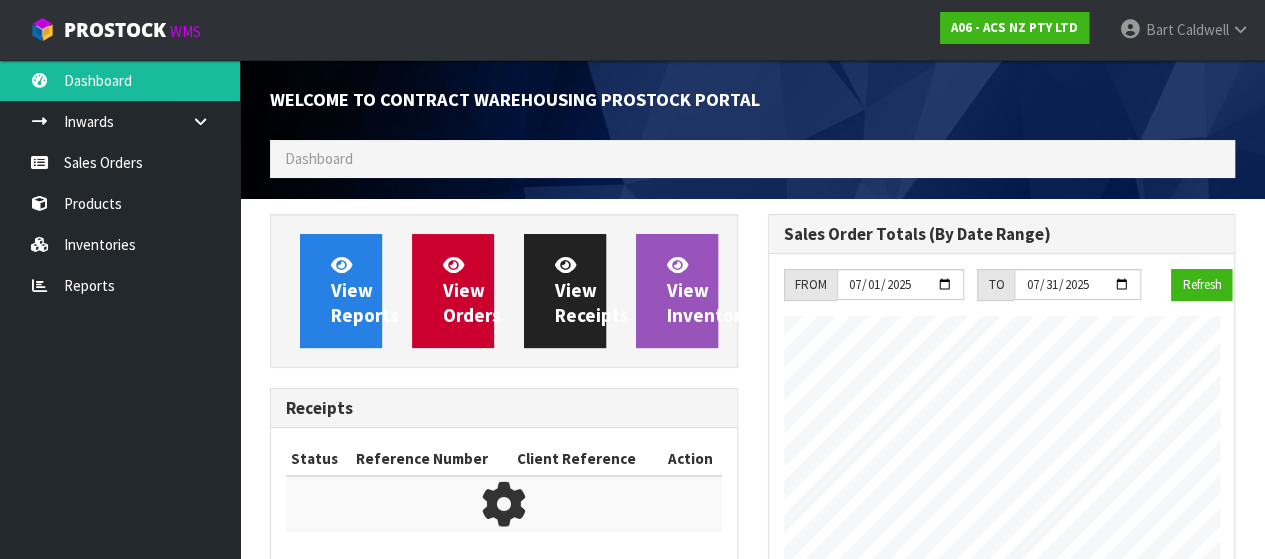 scroll, scrollTop: 998703, scrollLeft: 999502, axis: both 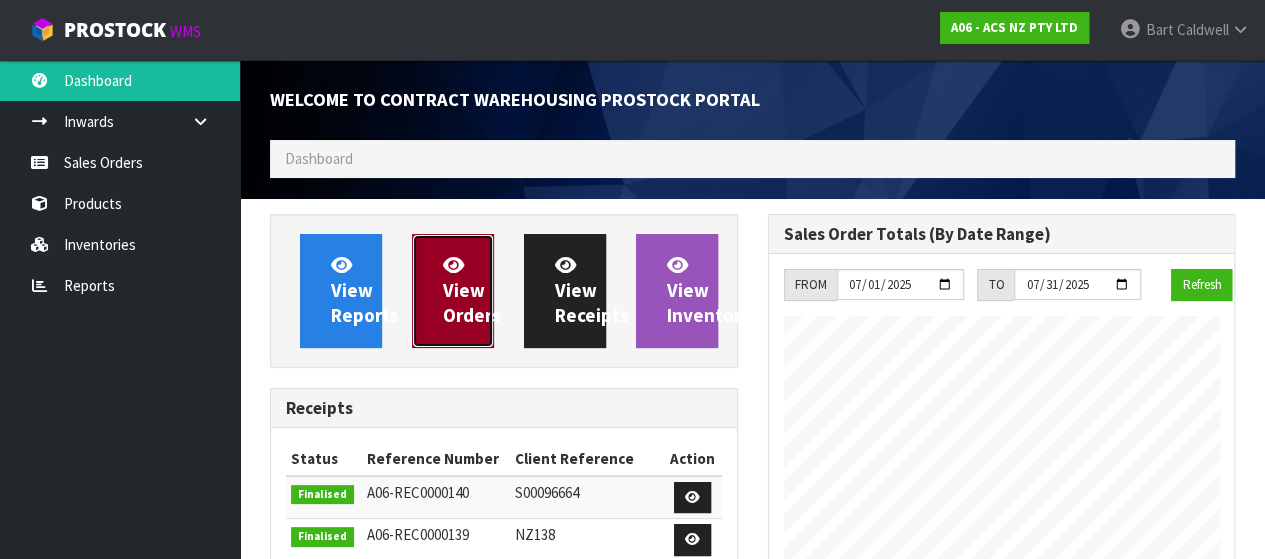 click at bounding box center (453, 264) 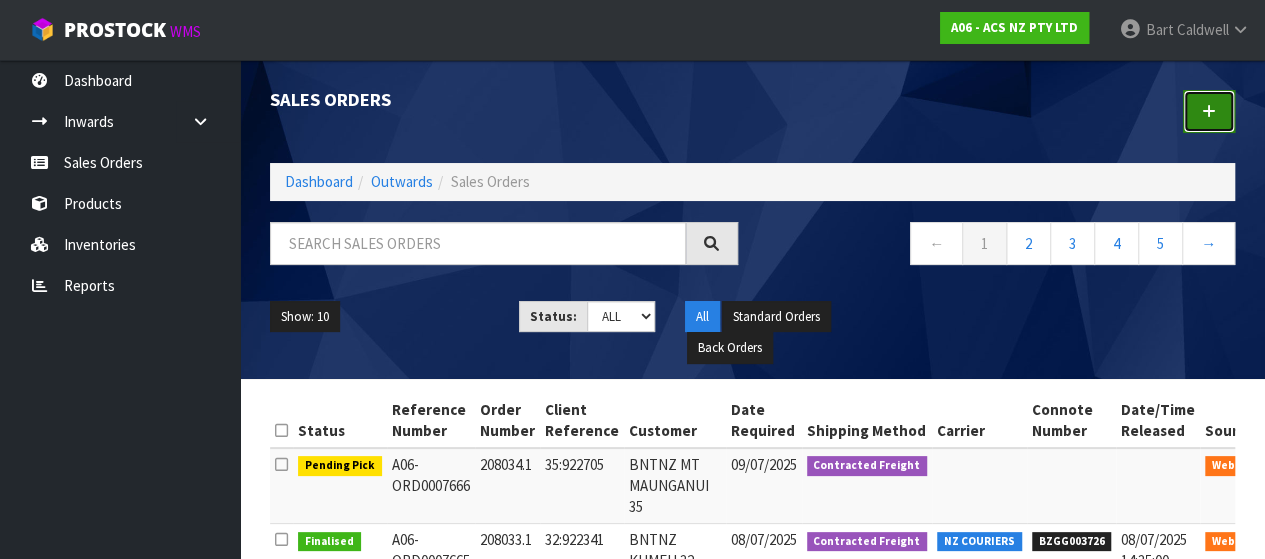 click at bounding box center [1209, 111] 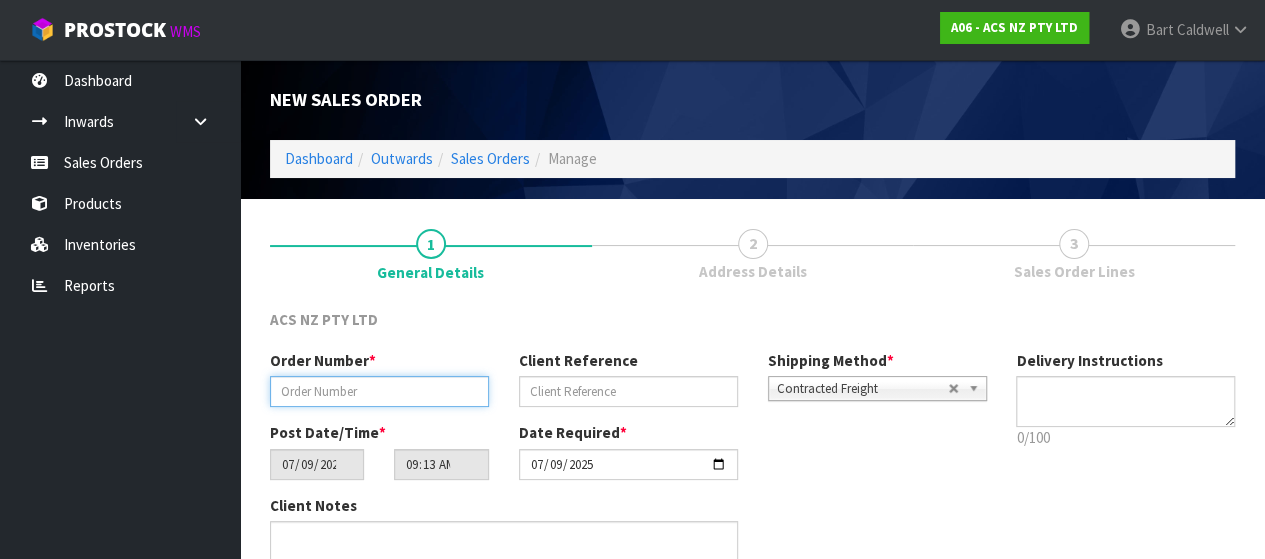 click at bounding box center (379, 391) 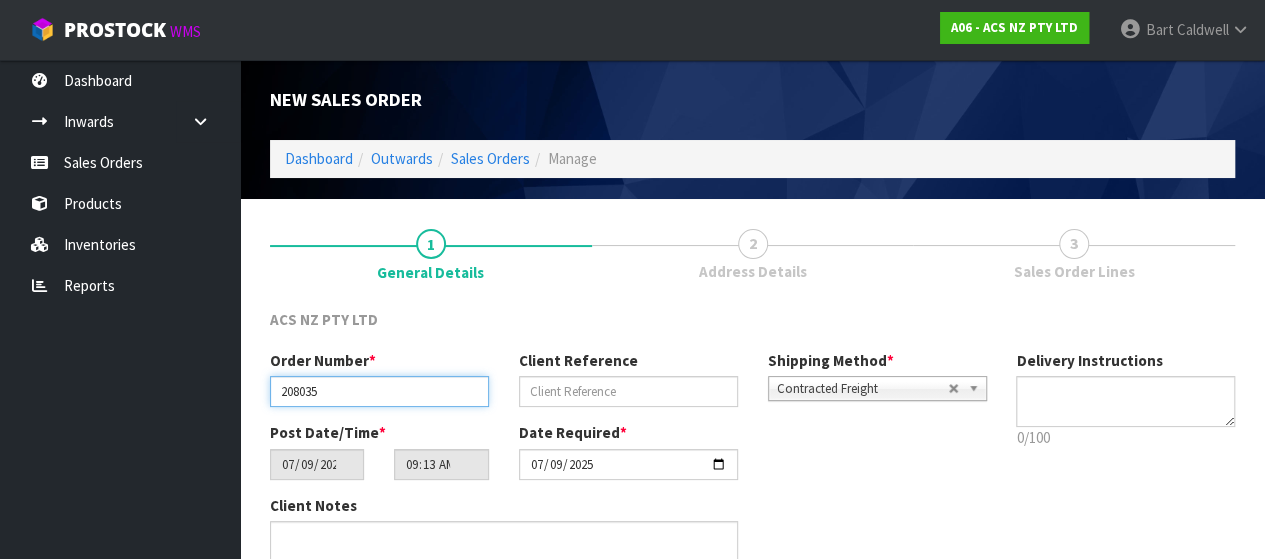 type on "208035" 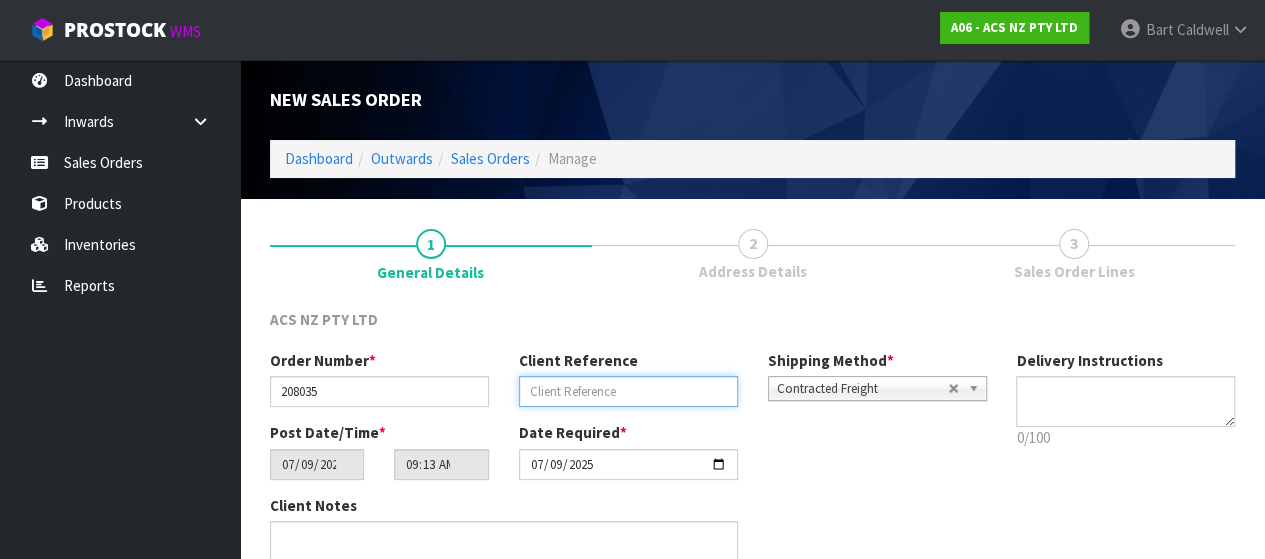 click at bounding box center (628, 391) 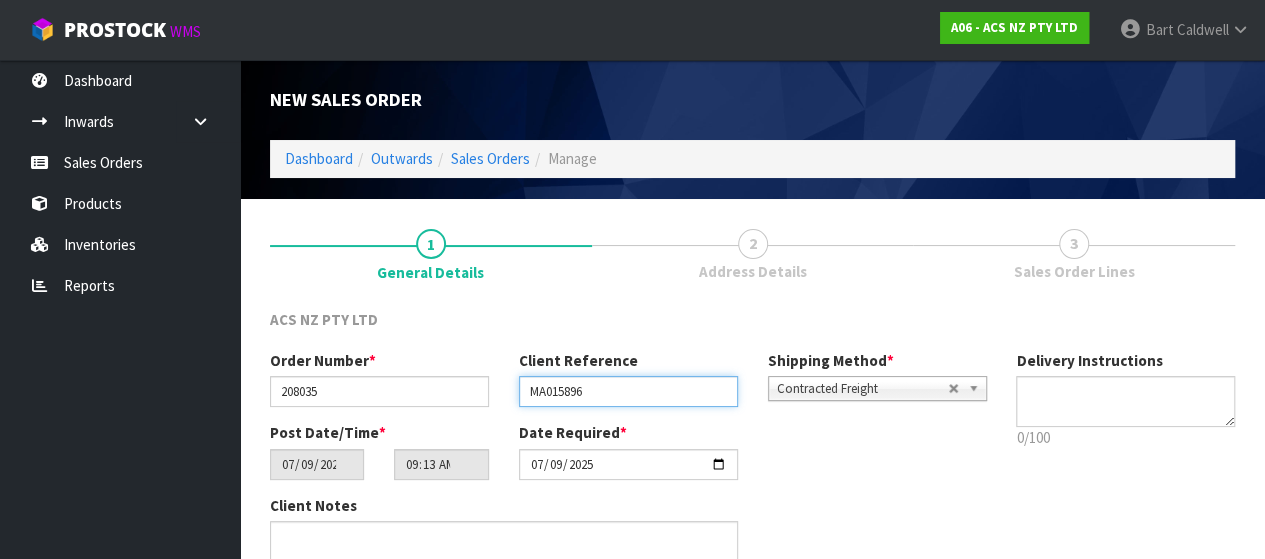 type on "MA015896" 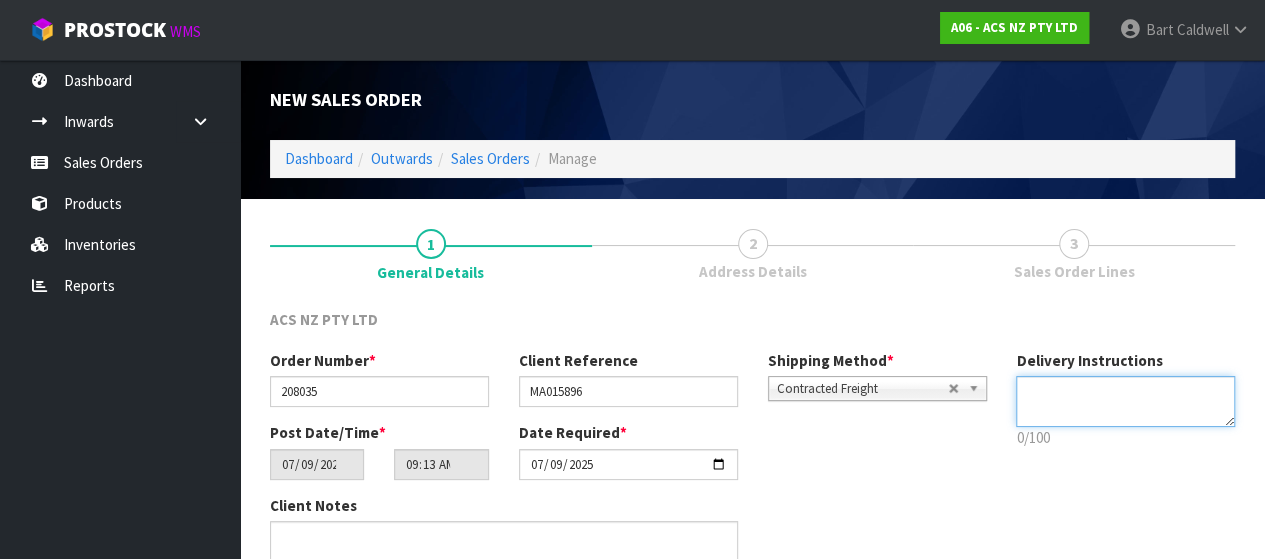 click at bounding box center [1125, 401] 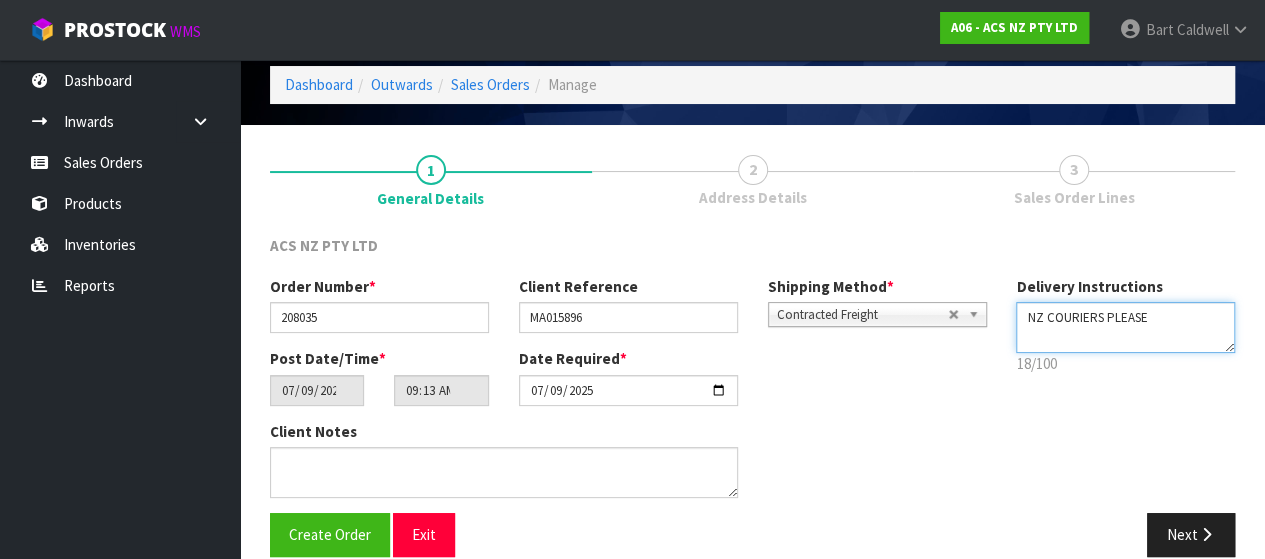 scroll, scrollTop: 100, scrollLeft: 0, axis: vertical 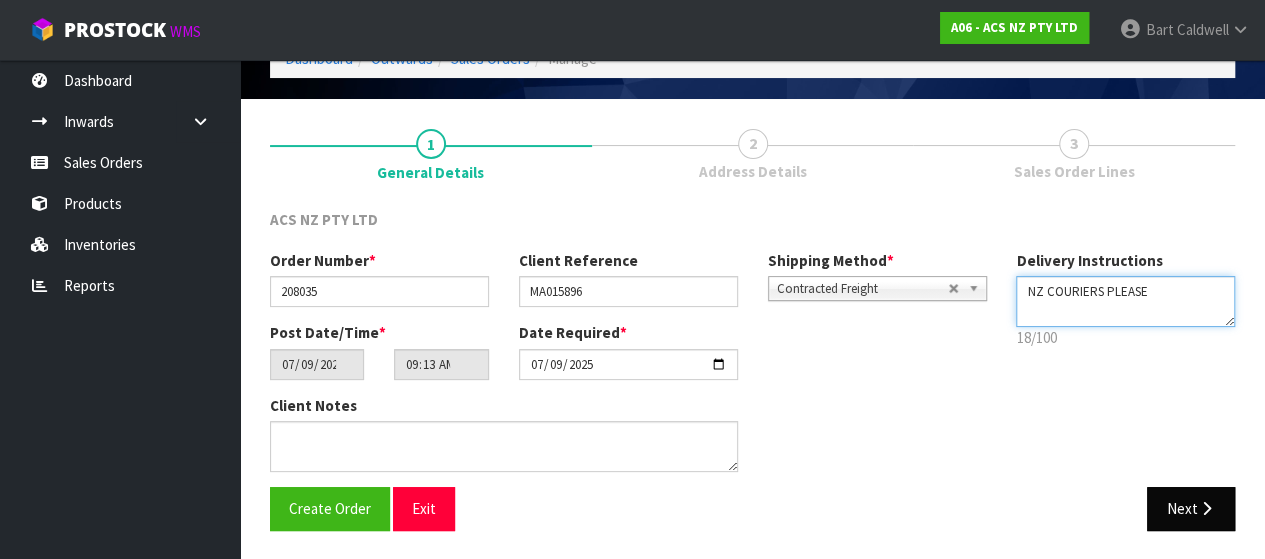 type on "NZ COURIERS PLEASE" 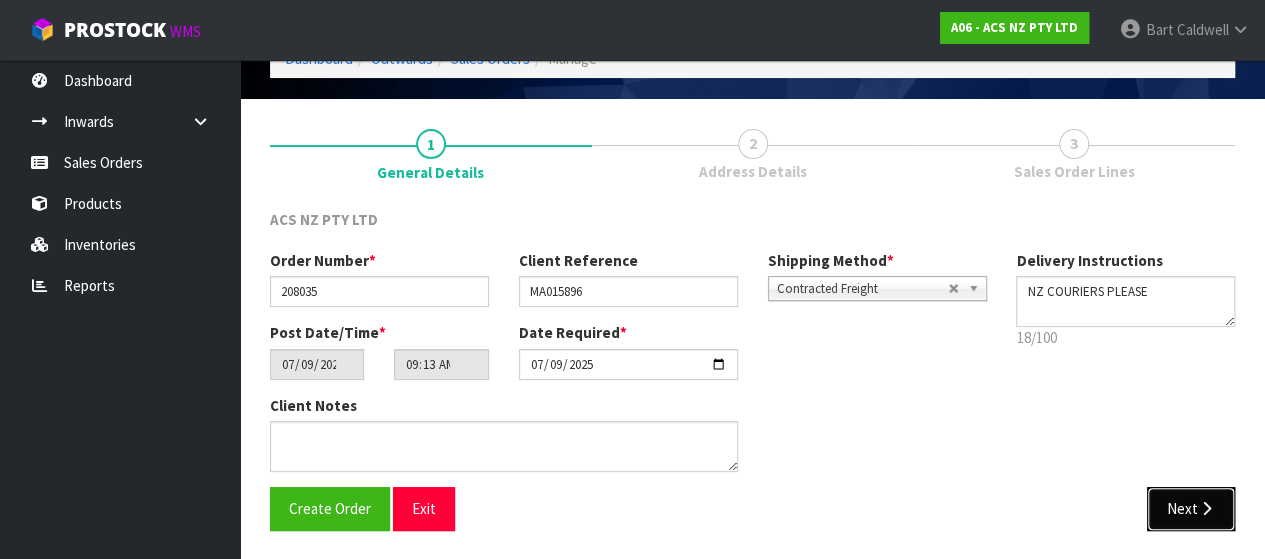 click on "Next" at bounding box center (1191, 508) 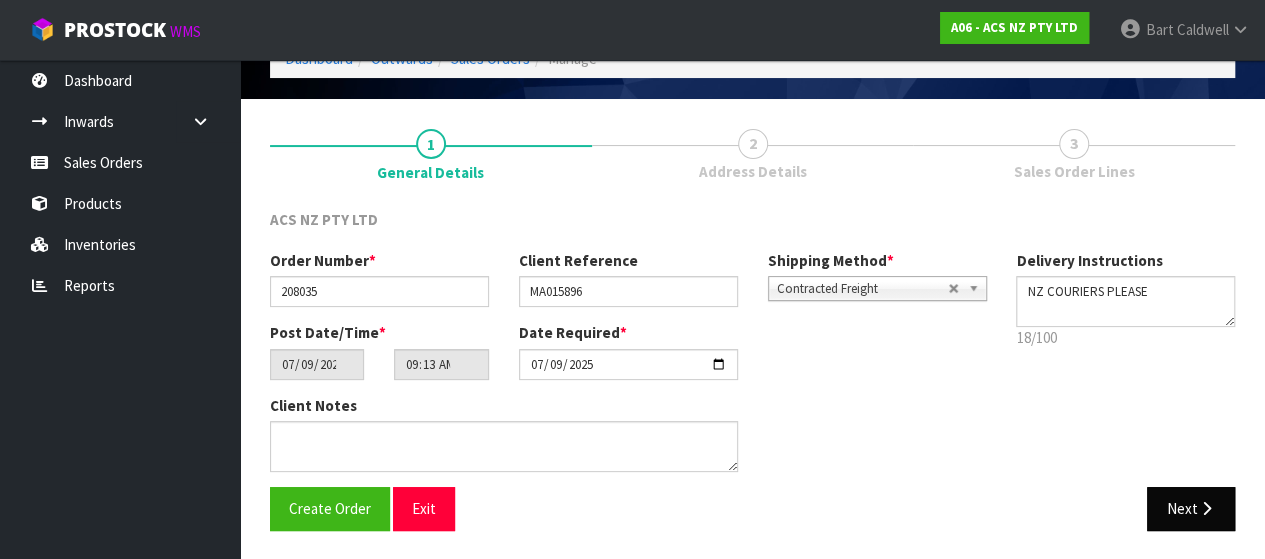scroll, scrollTop: 0, scrollLeft: 0, axis: both 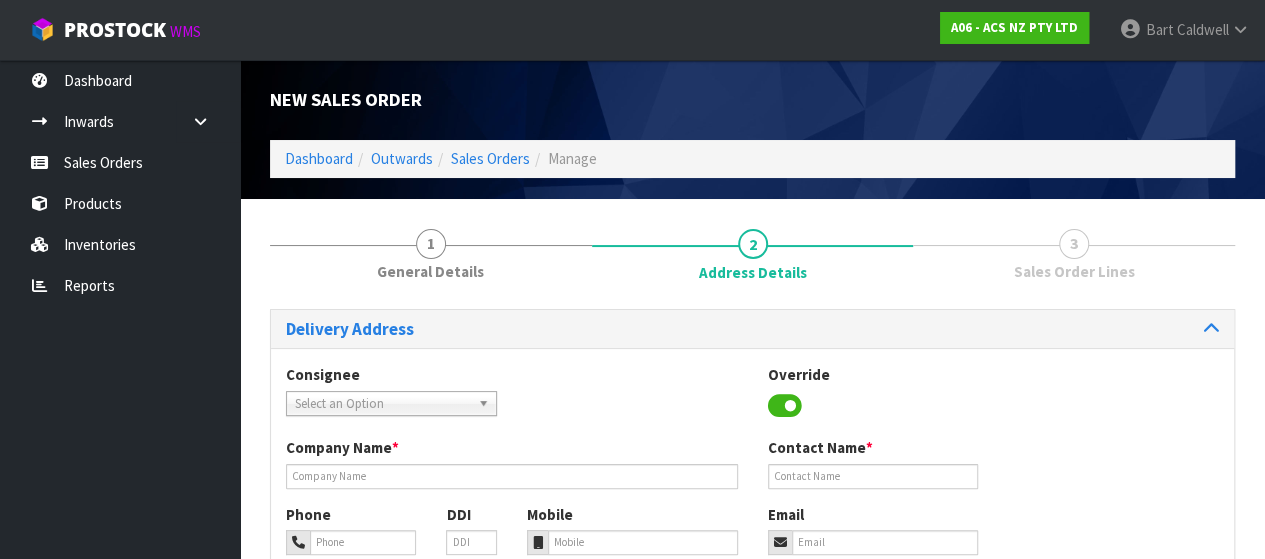 click on "Select an Option" at bounding box center (382, 404) 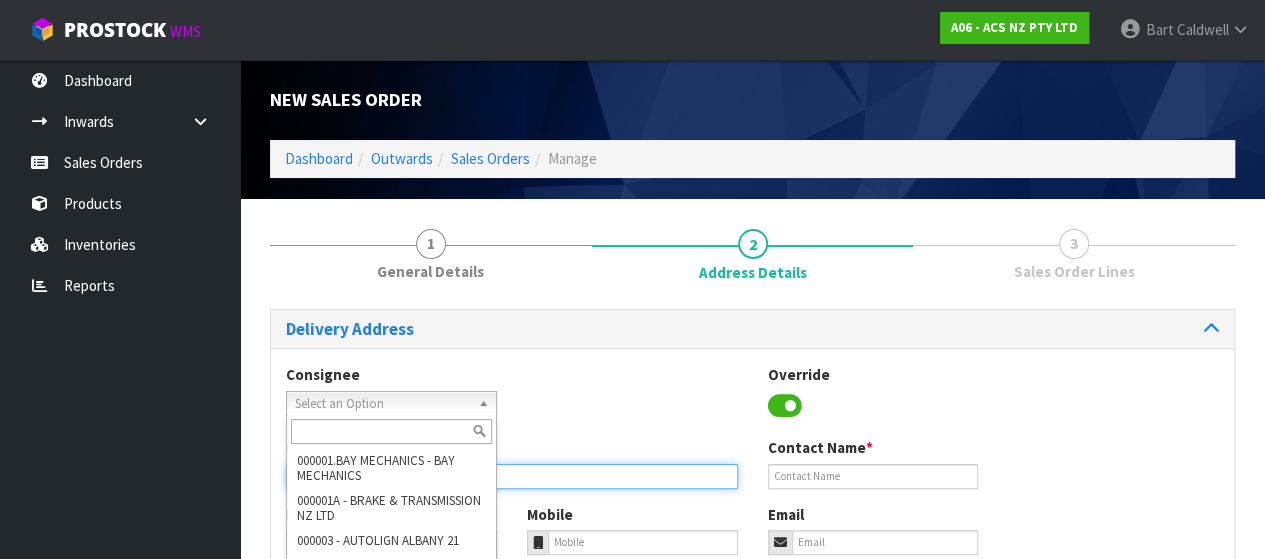 click at bounding box center (512, 476) 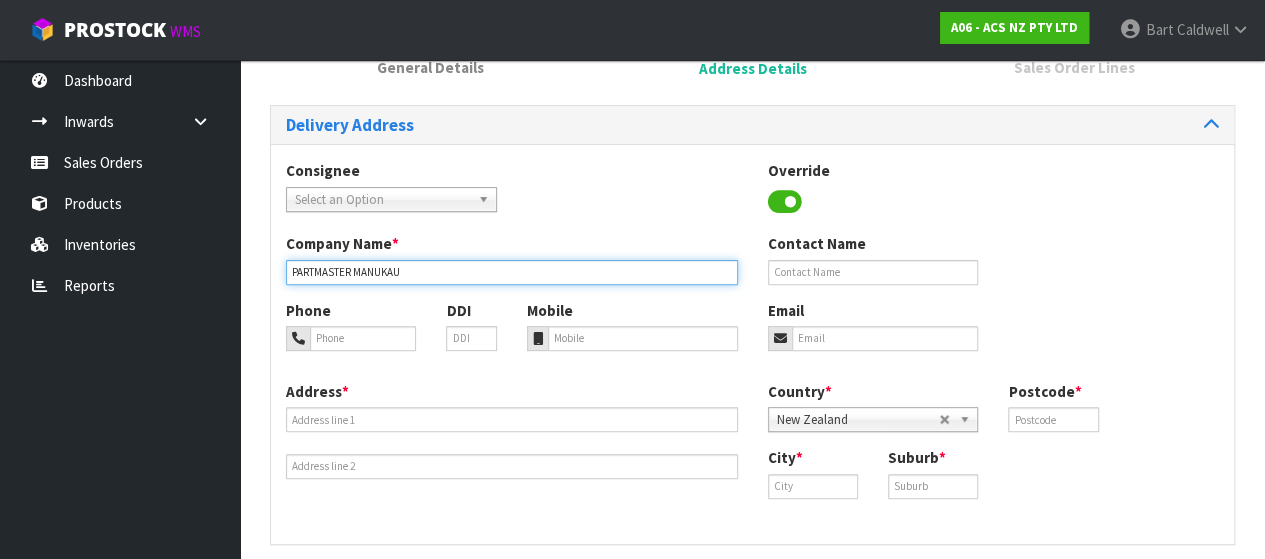 scroll, scrollTop: 205, scrollLeft: 0, axis: vertical 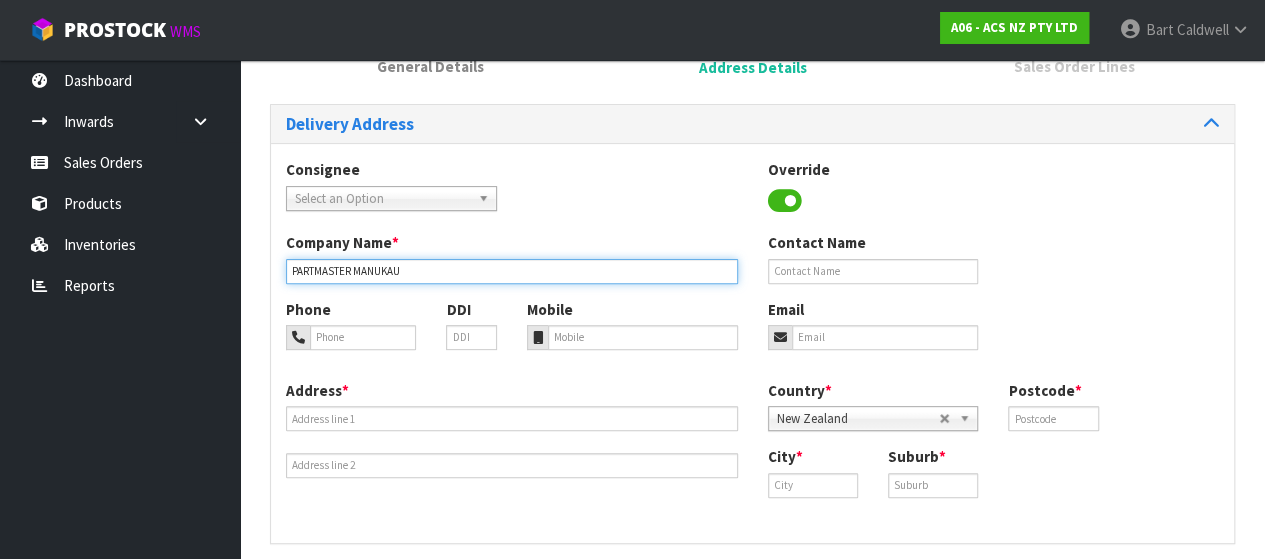 type on "PARTMASTER MANUKAU" 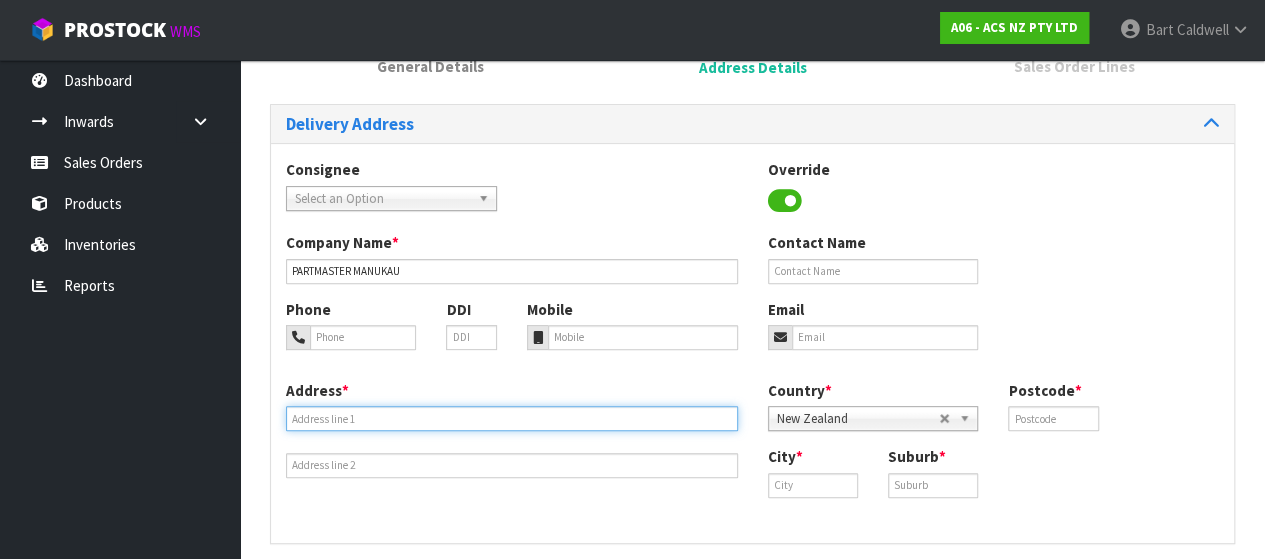 click at bounding box center (512, 418) 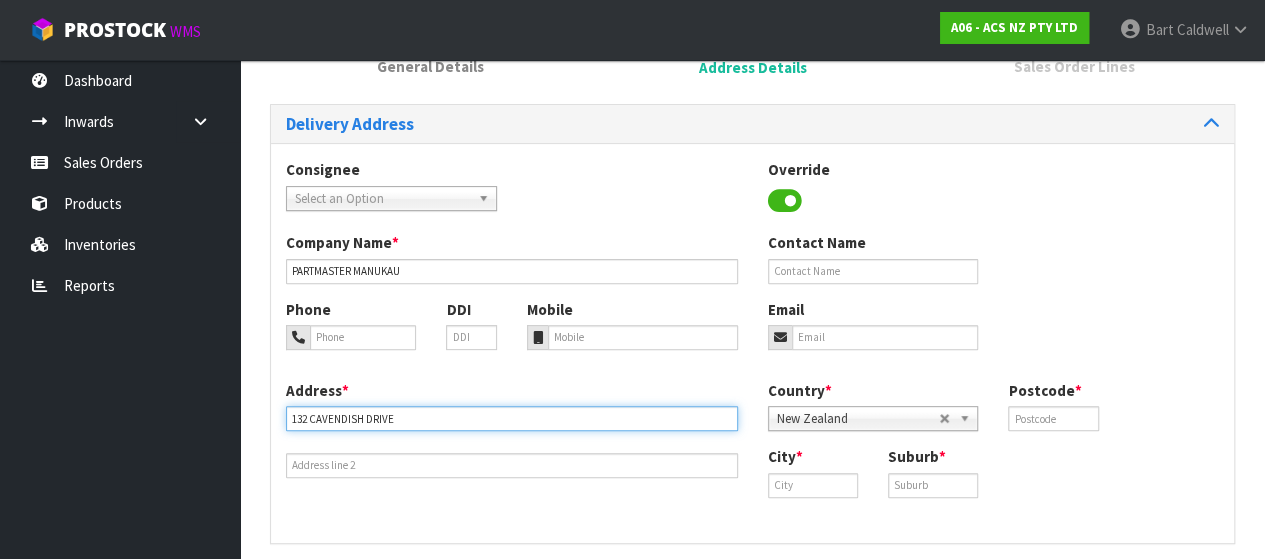 type on "132 CAVENDISH DRIVE" 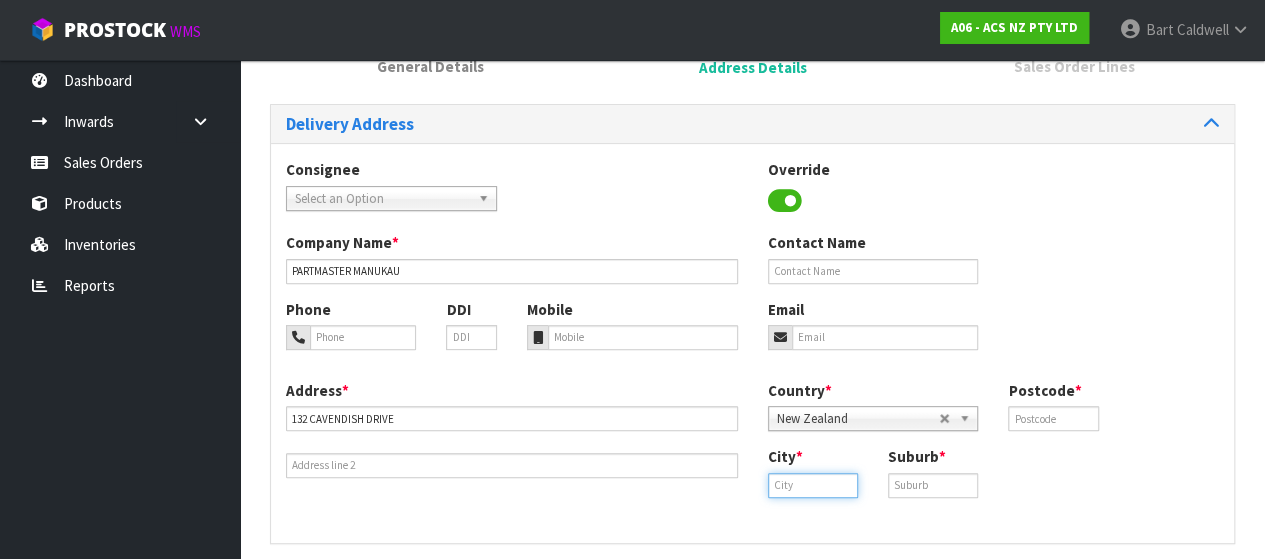 click at bounding box center [813, 485] 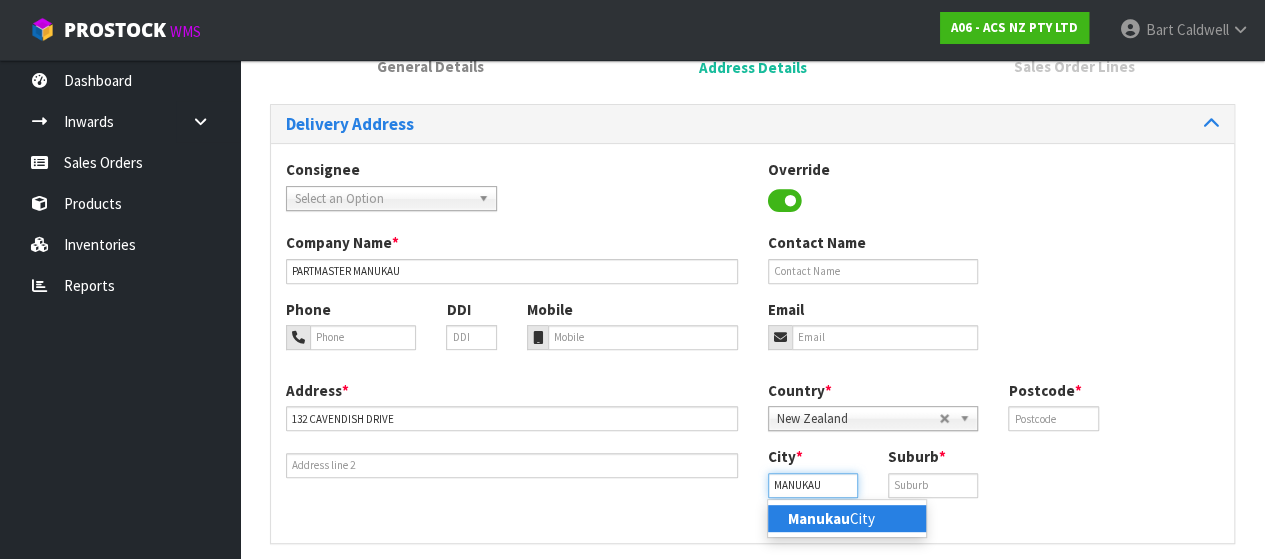 type on "MANUKAU" 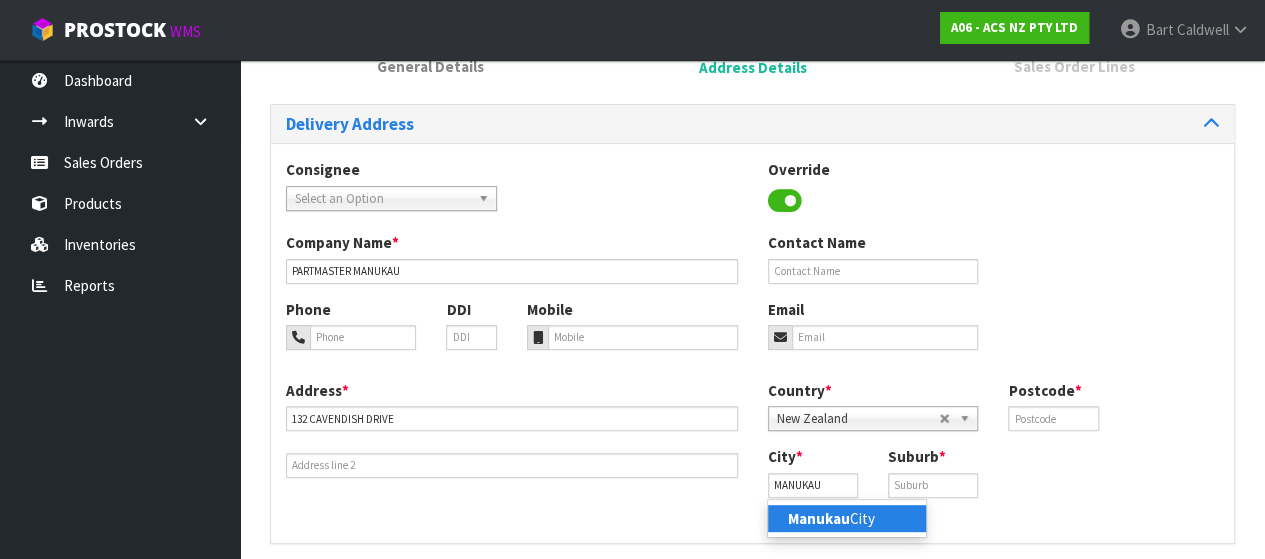 click on "Manukau" at bounding box center [819, 518] 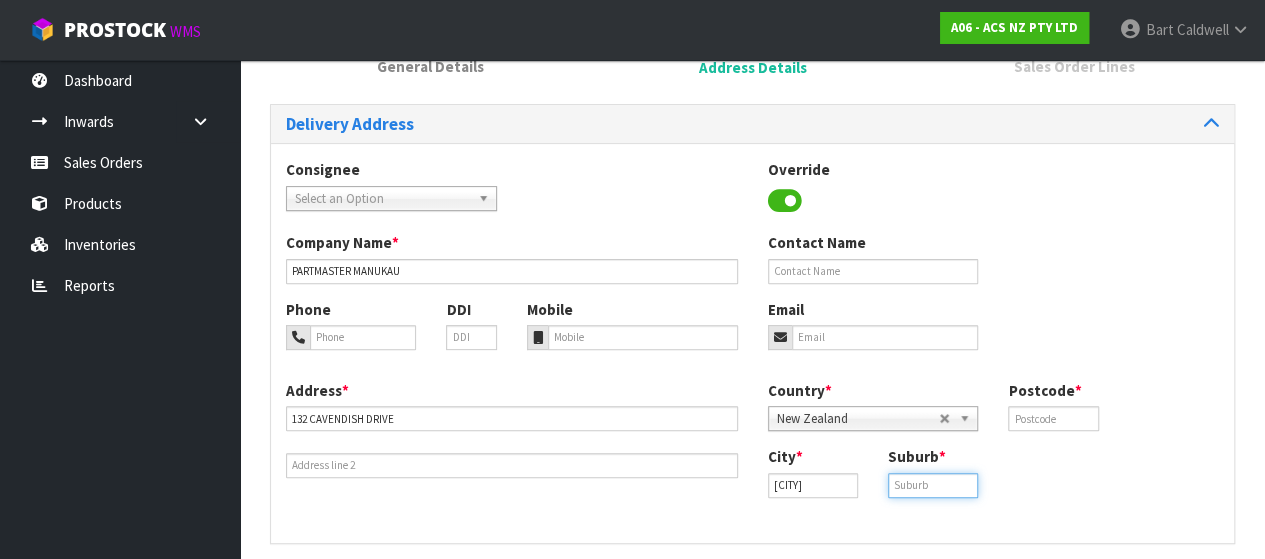 click at bounding box center [933, 485] 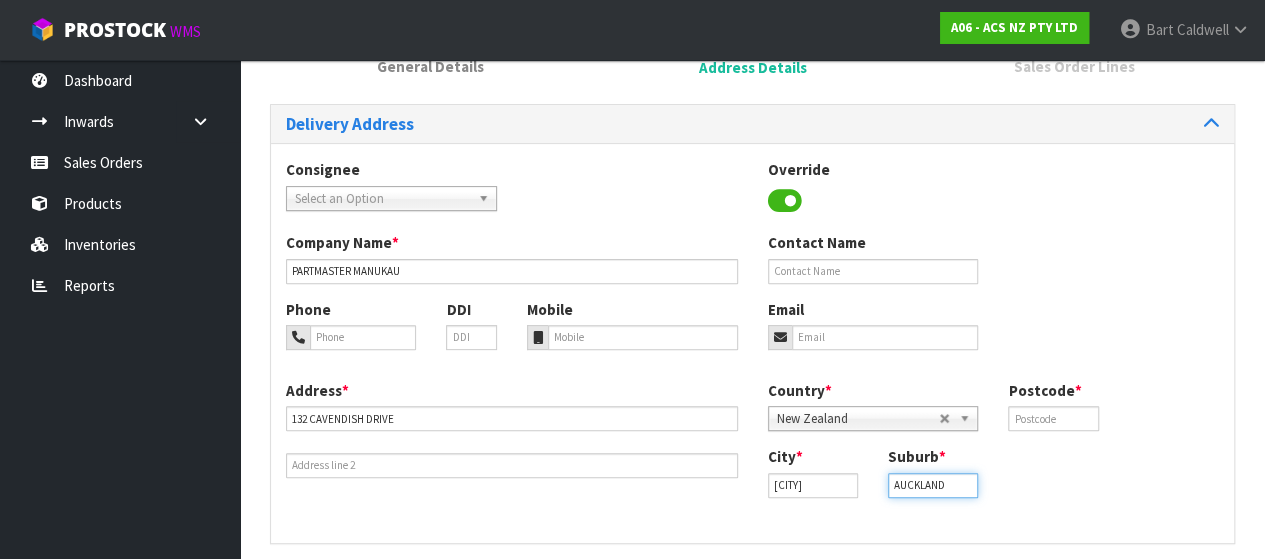 type on "AUCKLAND" 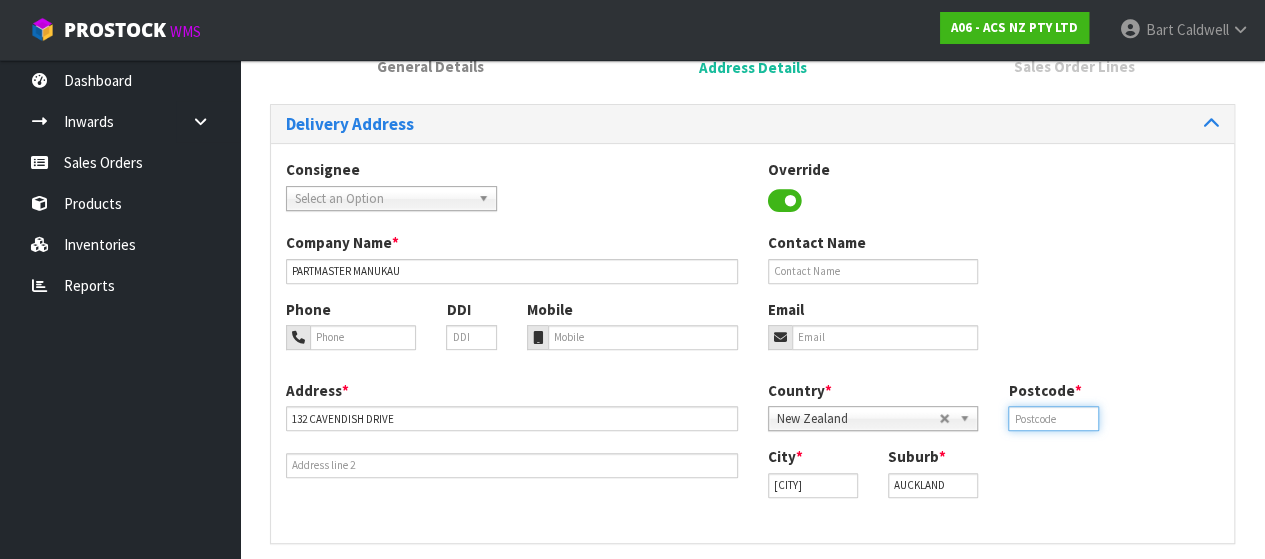 click at bounding box center [1053, 418] 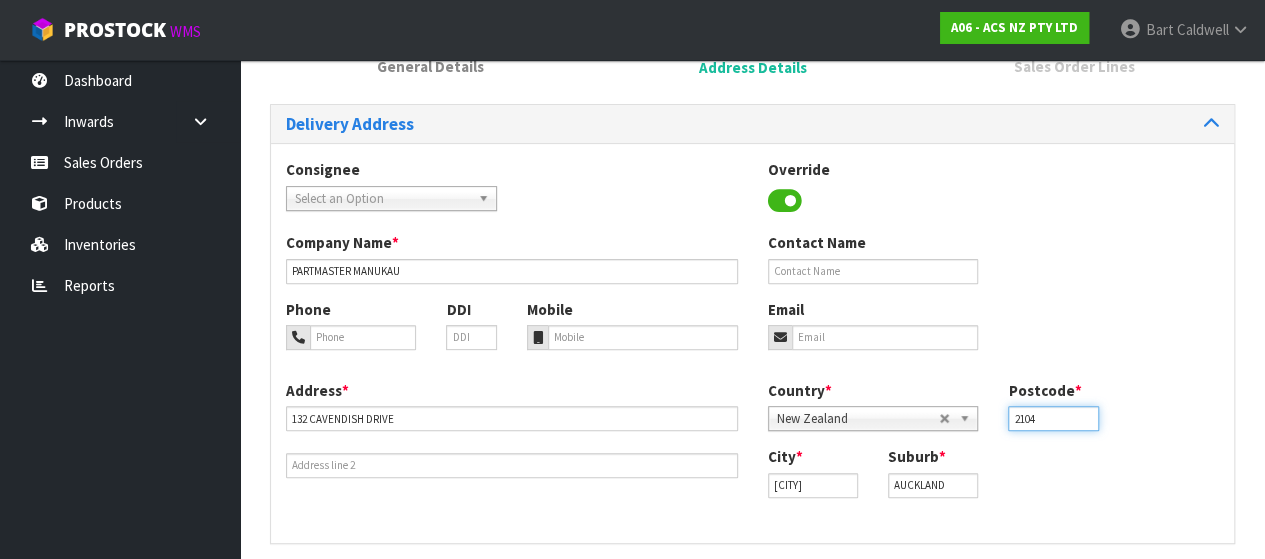 scroll, scrollTop: 282, scrollLeft: 0, axis: vertical 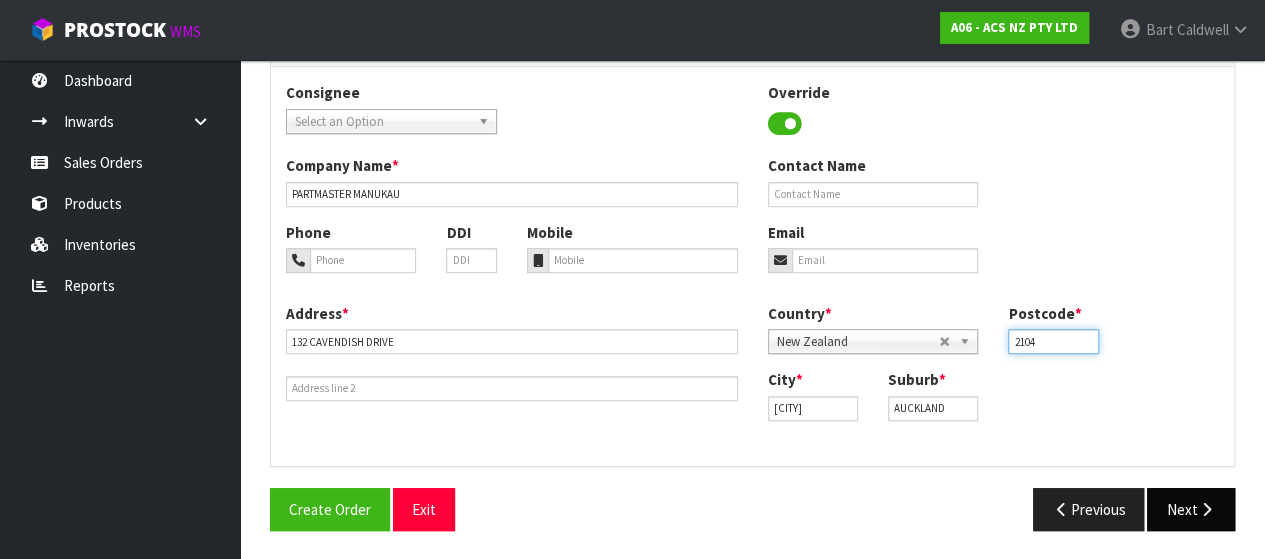 type on "2104" 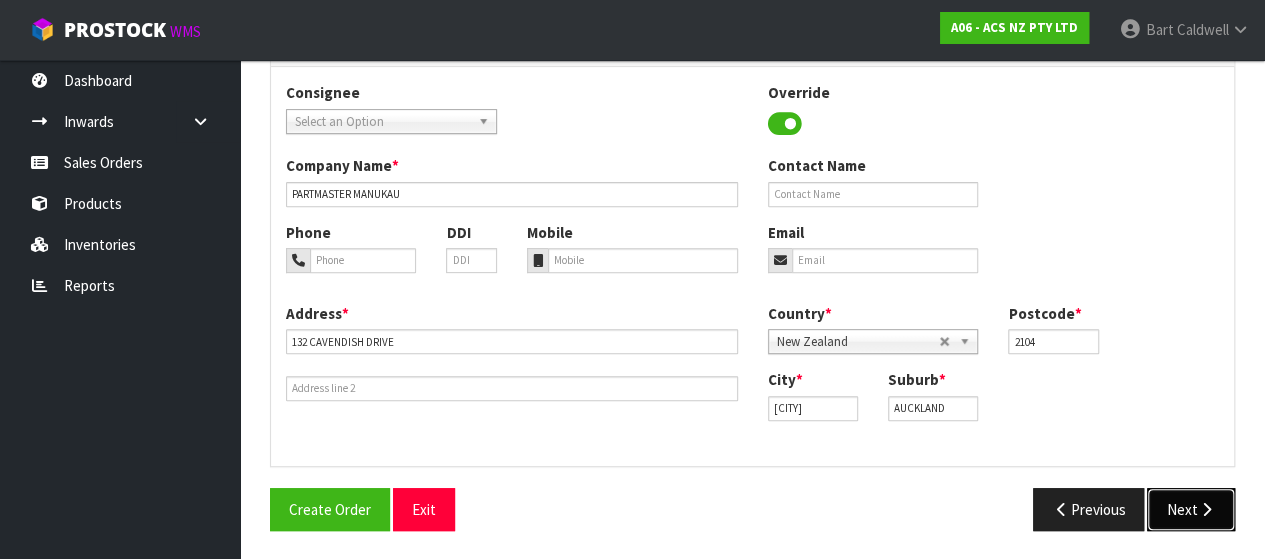 click on "Next" at bounding box center (1191, 509) 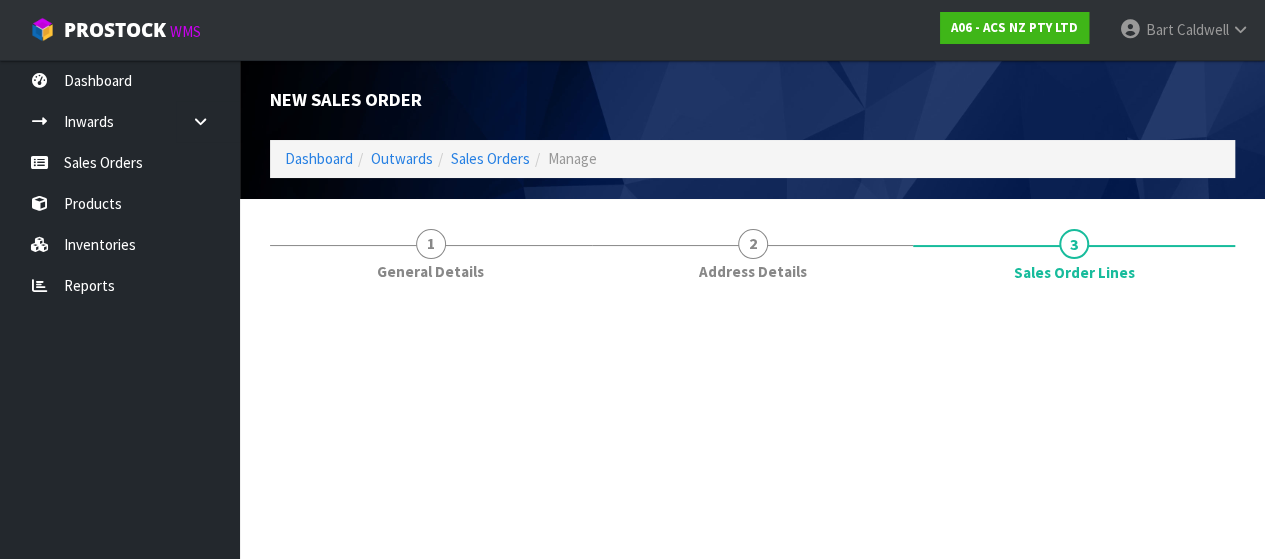 scroll, scrollTop: 0, scrollLeft: 0, axis: both 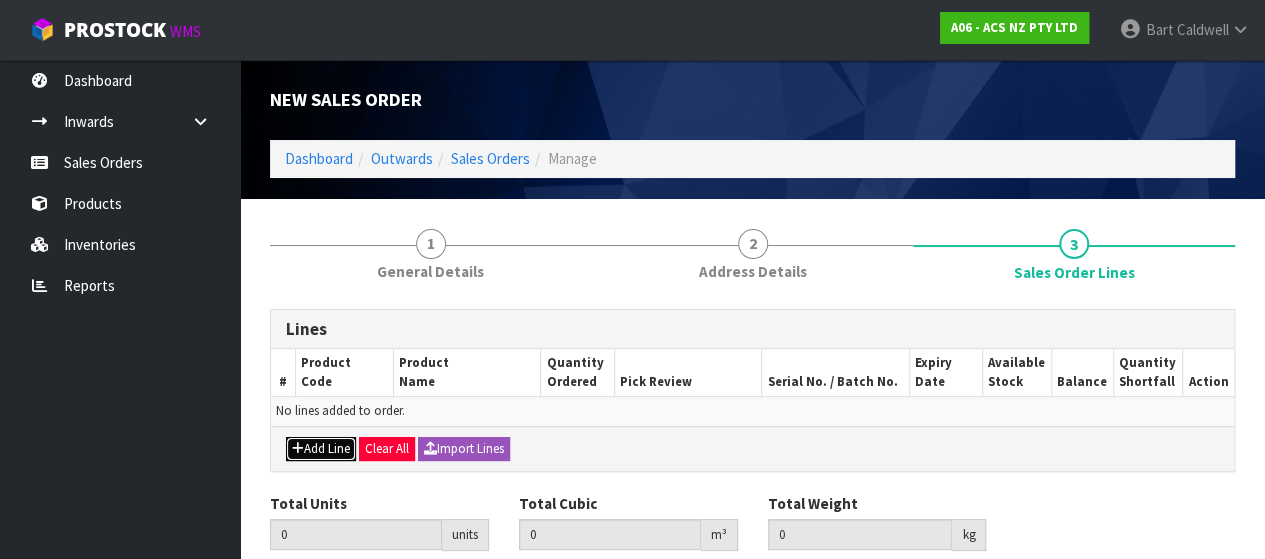 click on "Add Line" at bounding box center [321, 449] 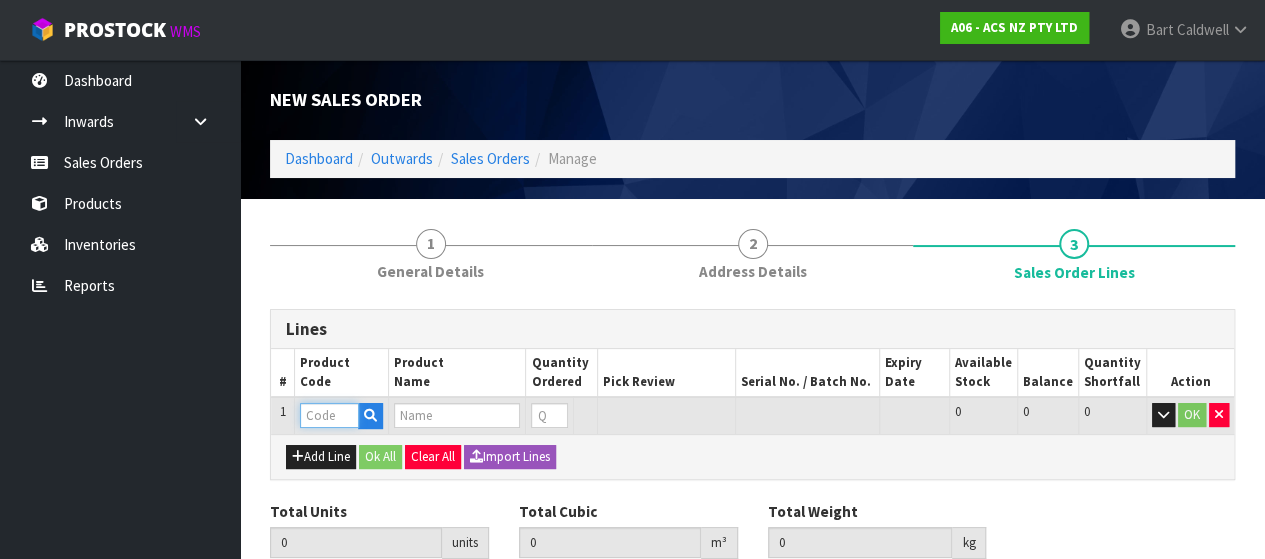 click at bounding box center [329, 415] 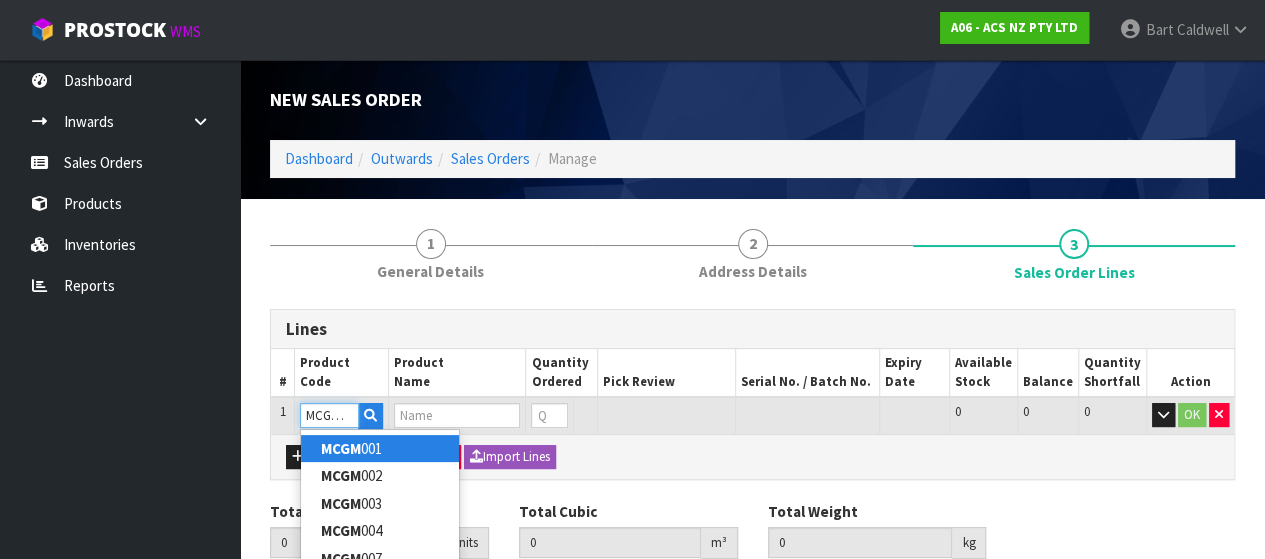 scroll, scrollTop: 0, scrollLeft: 2, axis: horizontal 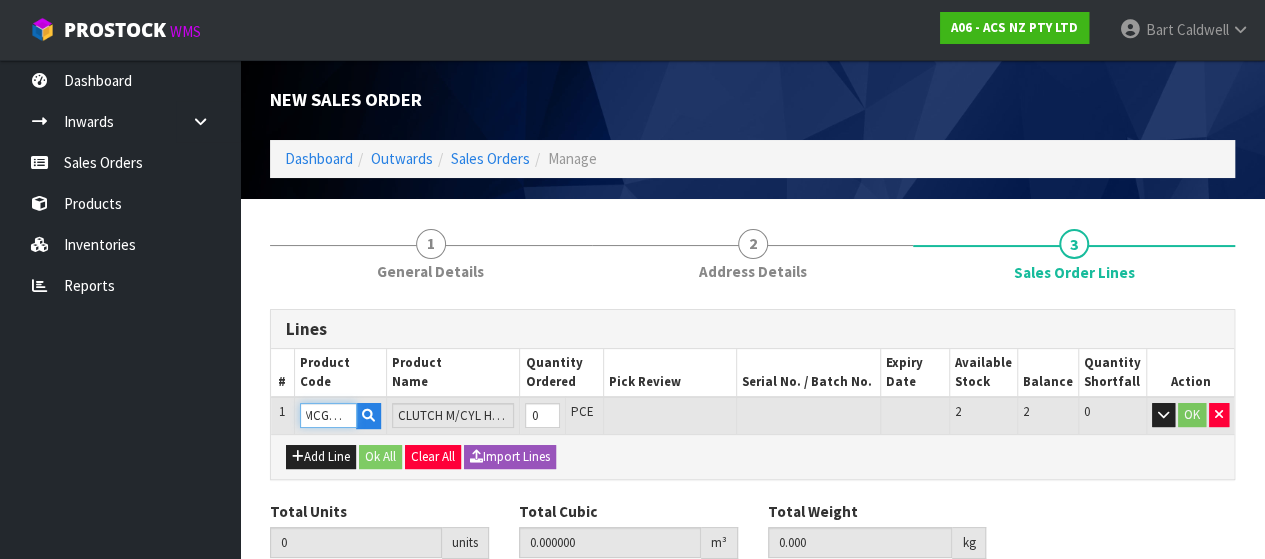 type on "MCGM011" 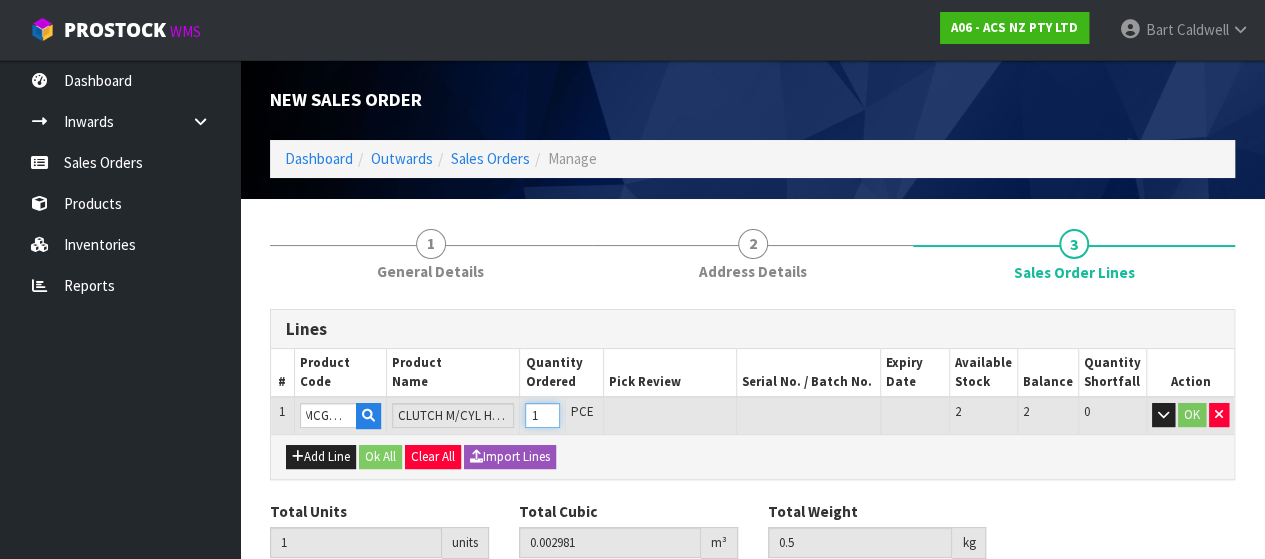 type on "1" 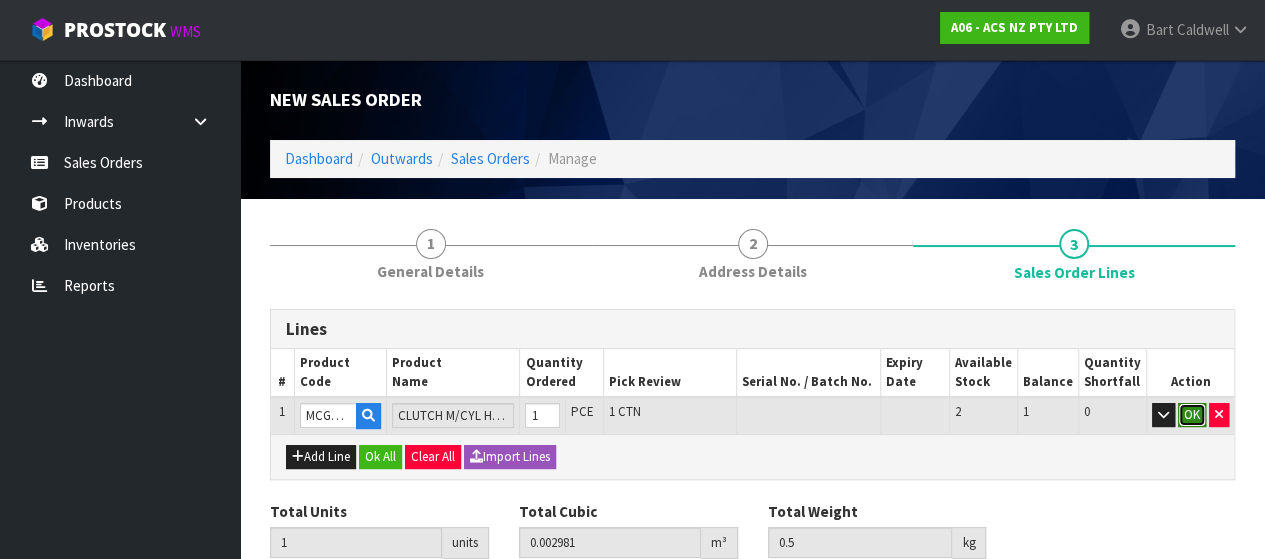 click on "OK" at bounding box center (1192, 415) 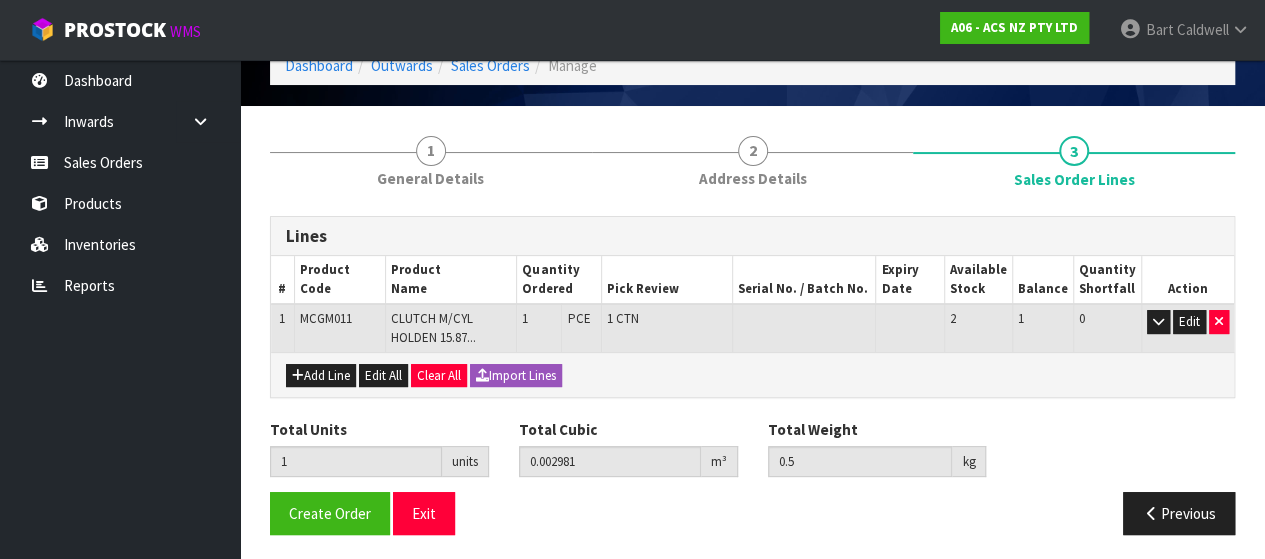 scroll, scrollTop: 96, scrollLeft: 0, axis: vertical 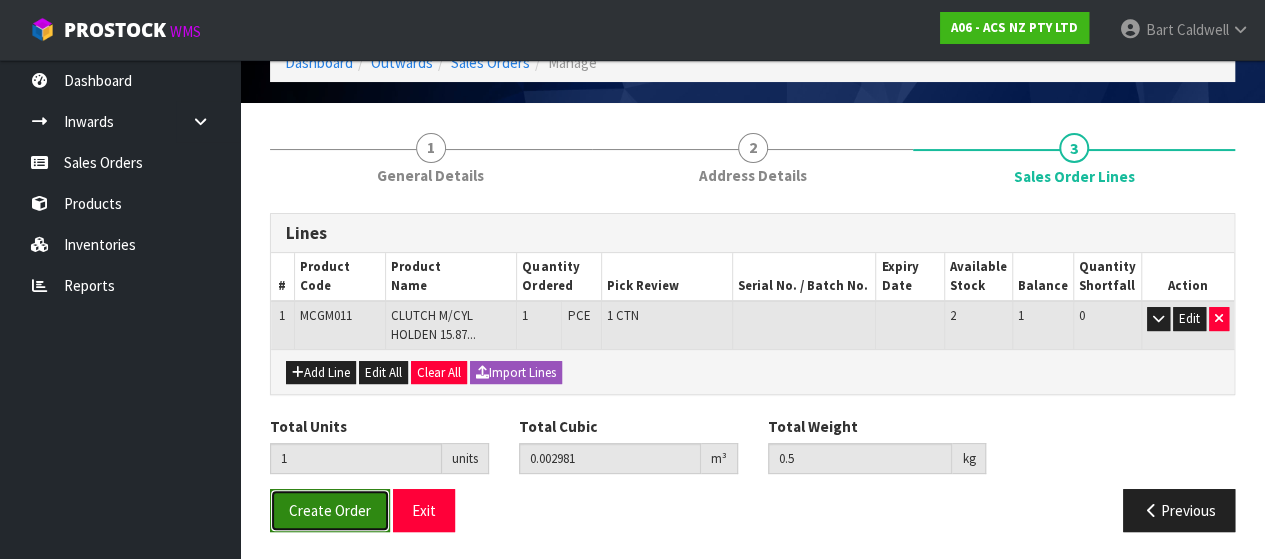 click on "Create Order" at bounding box center [330, 510] 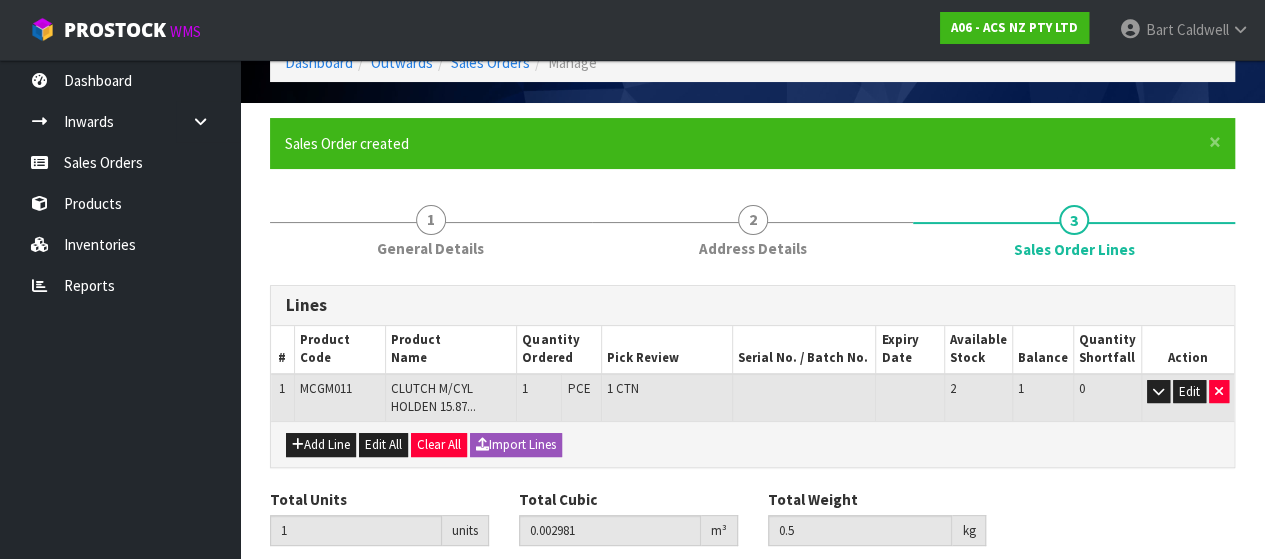scroll, scrollTop: 0, scrollLeft: 0, axis: both 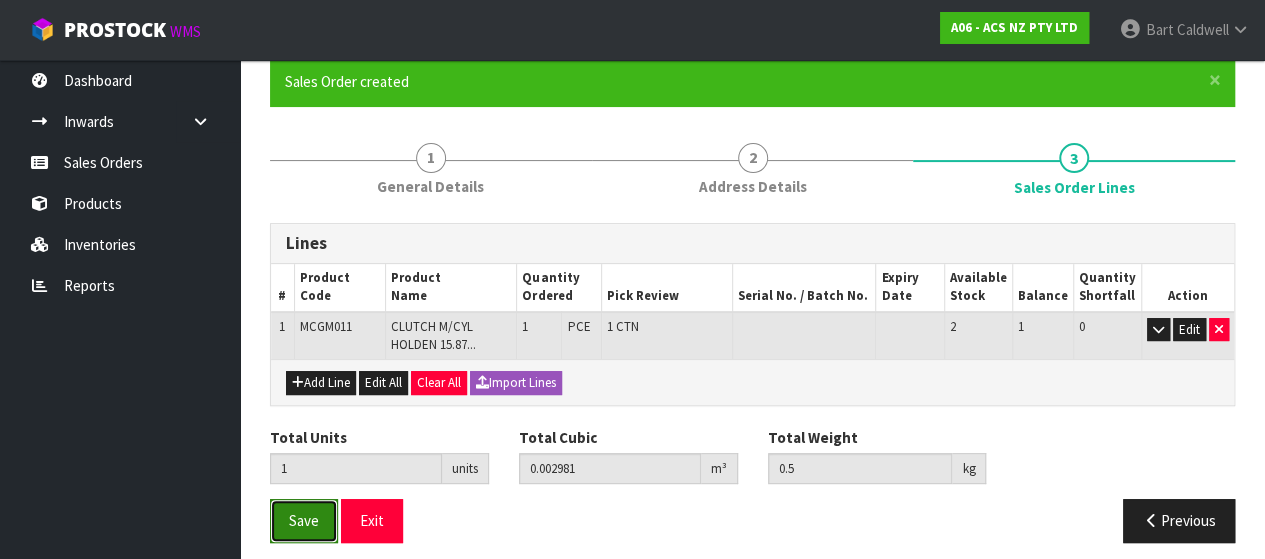 click on "Save" at bounding box center (304, 520) 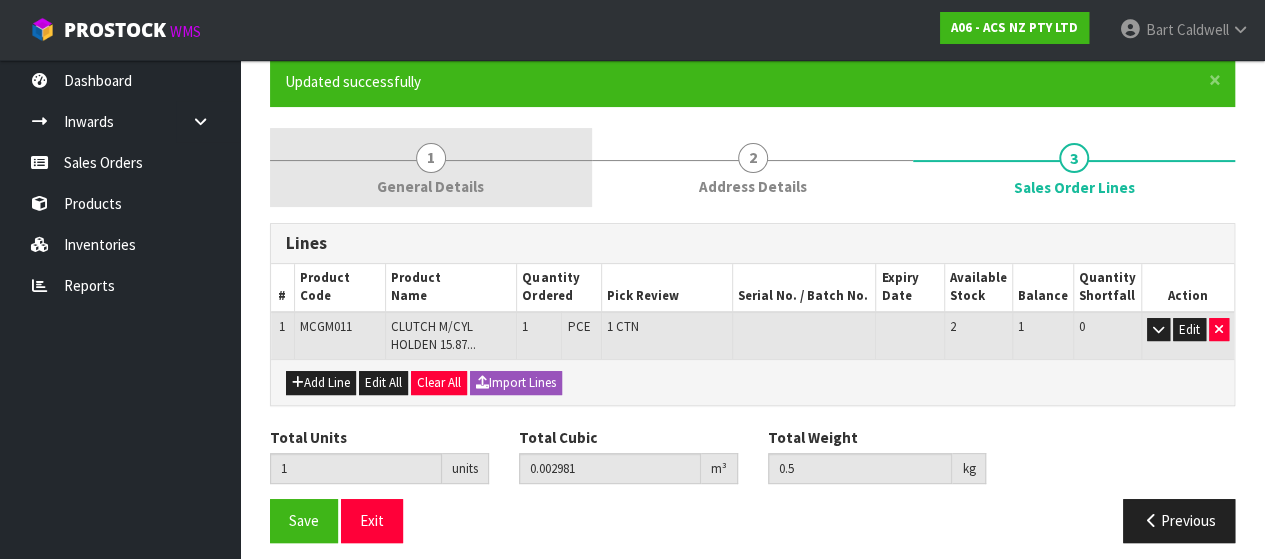 scroll, scrollTop: 0, scrollLeft: 0, axis: both 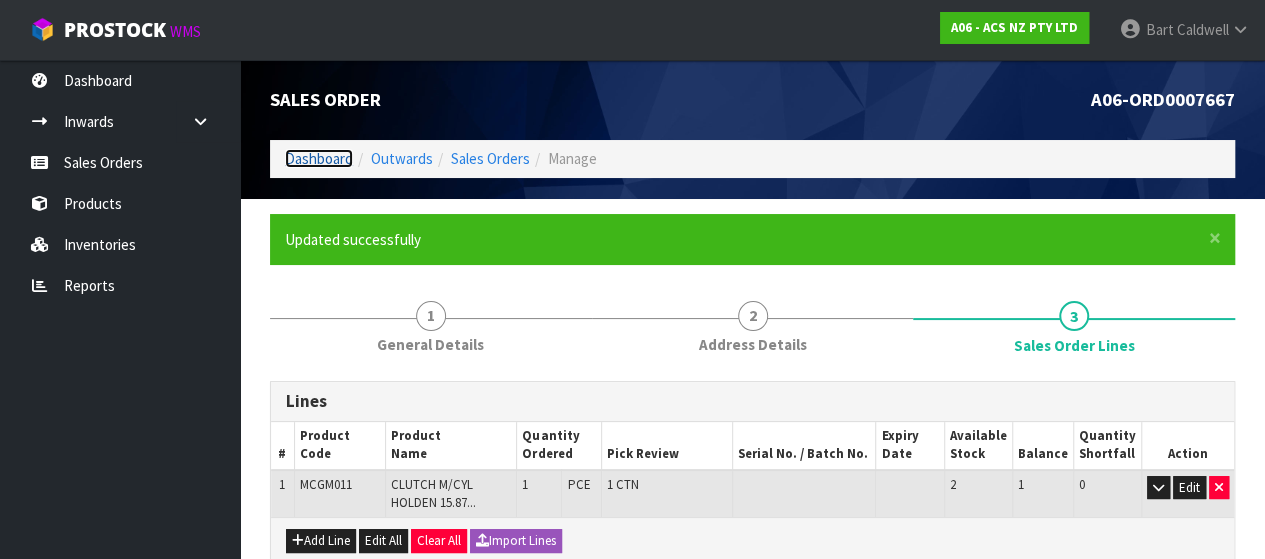 click on "Dashboard" at bounding box center [319, 158] 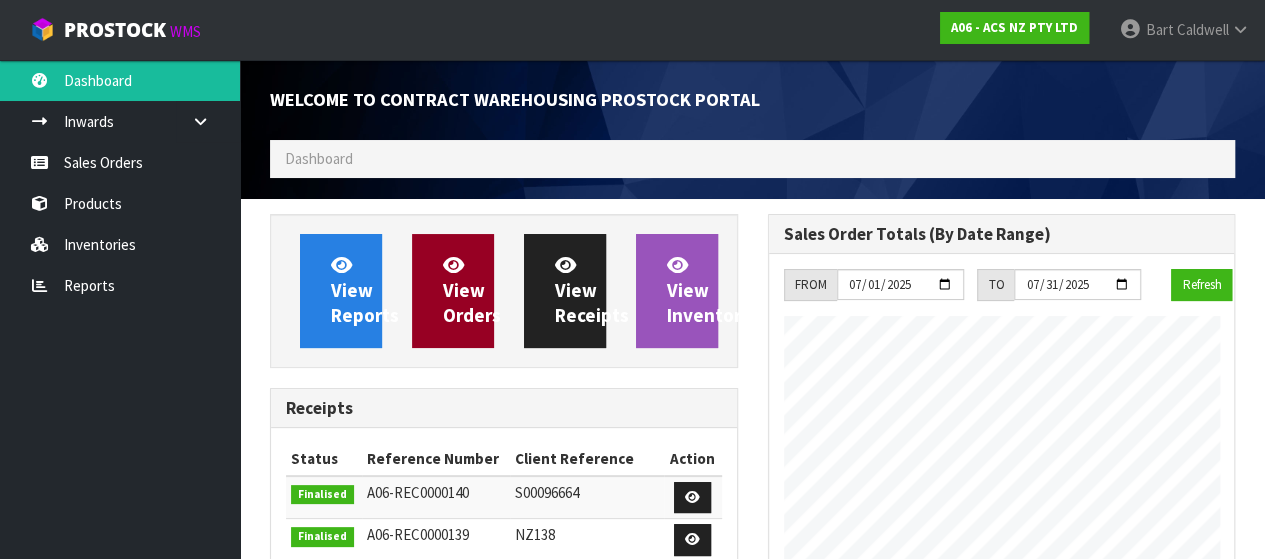scroll, scrollTop: 998724, scrollLeft: 999502, axis: both 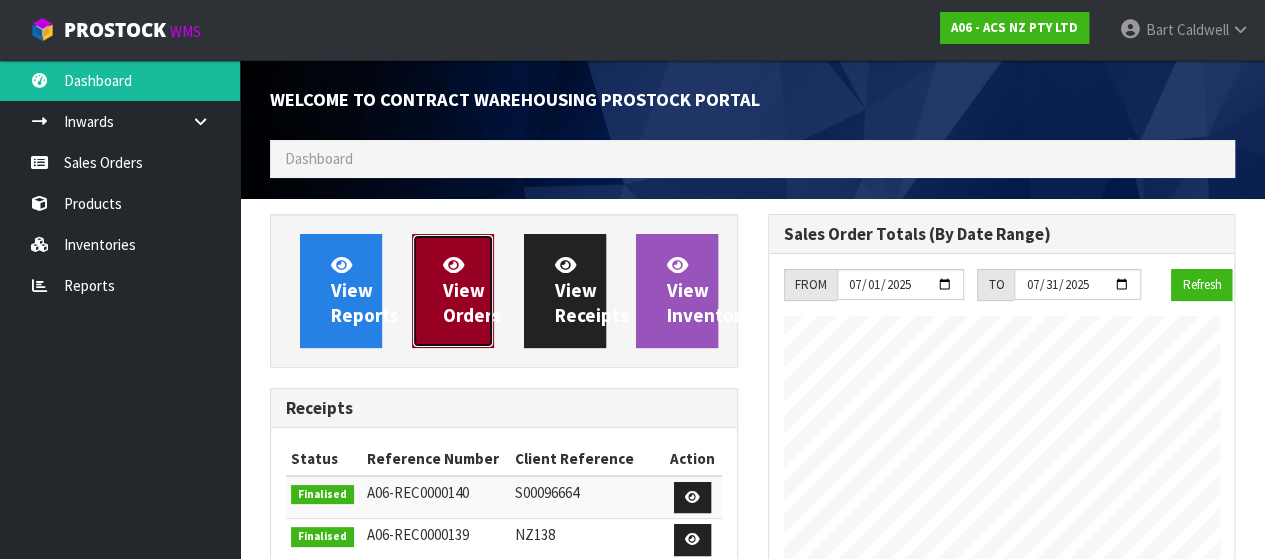 click on "View
Orders" at bounding box center (472, 290) 